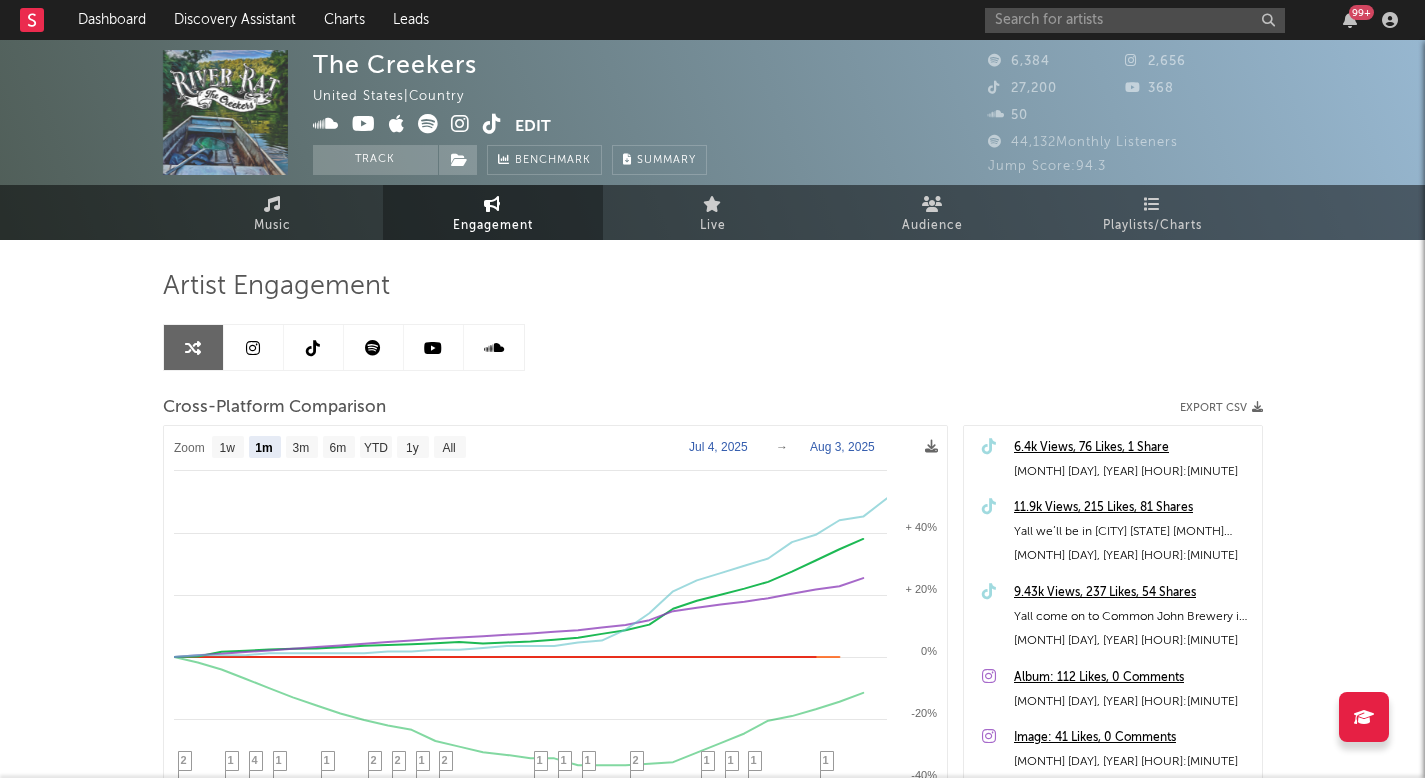 select on "1m" 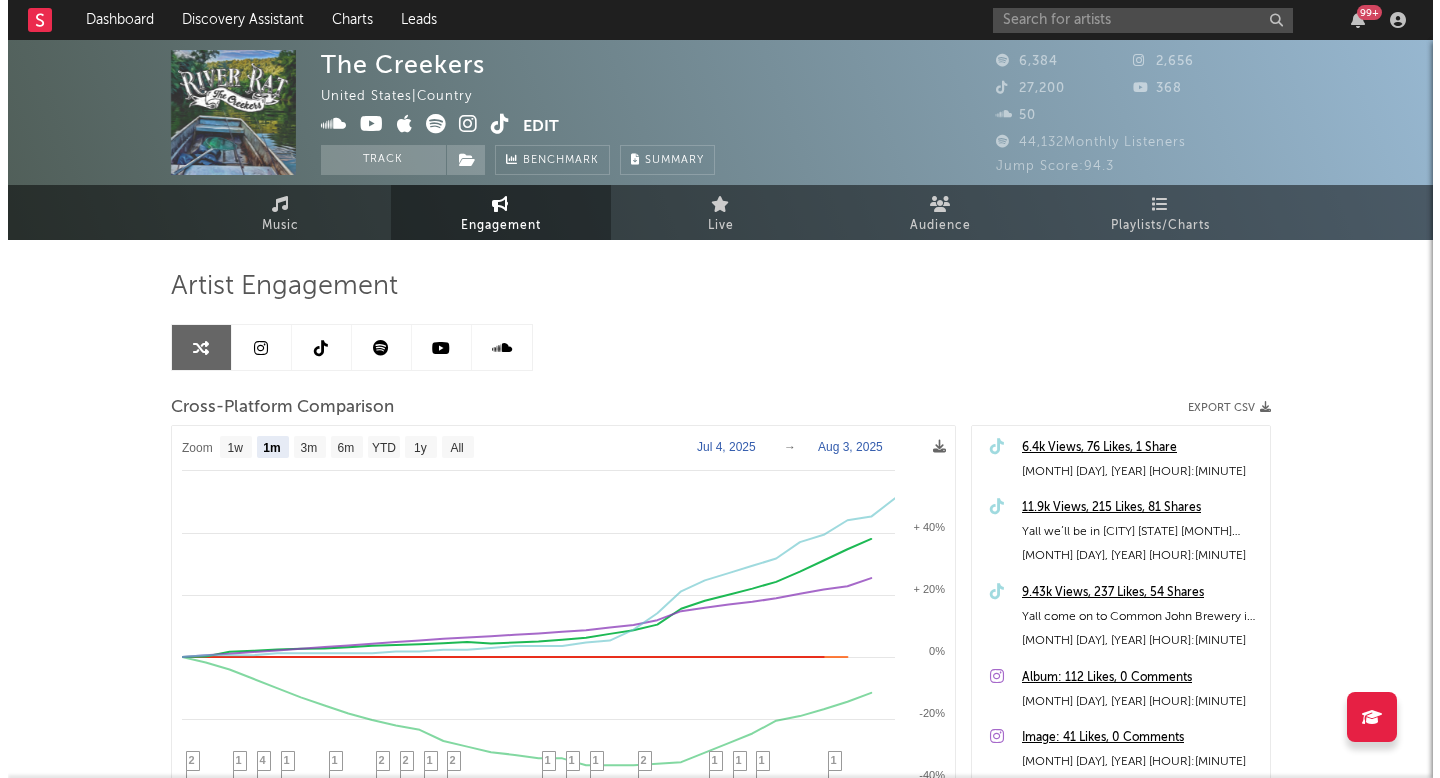 scroll, scrollTop: 0, scrollLeft: 0, axis: both 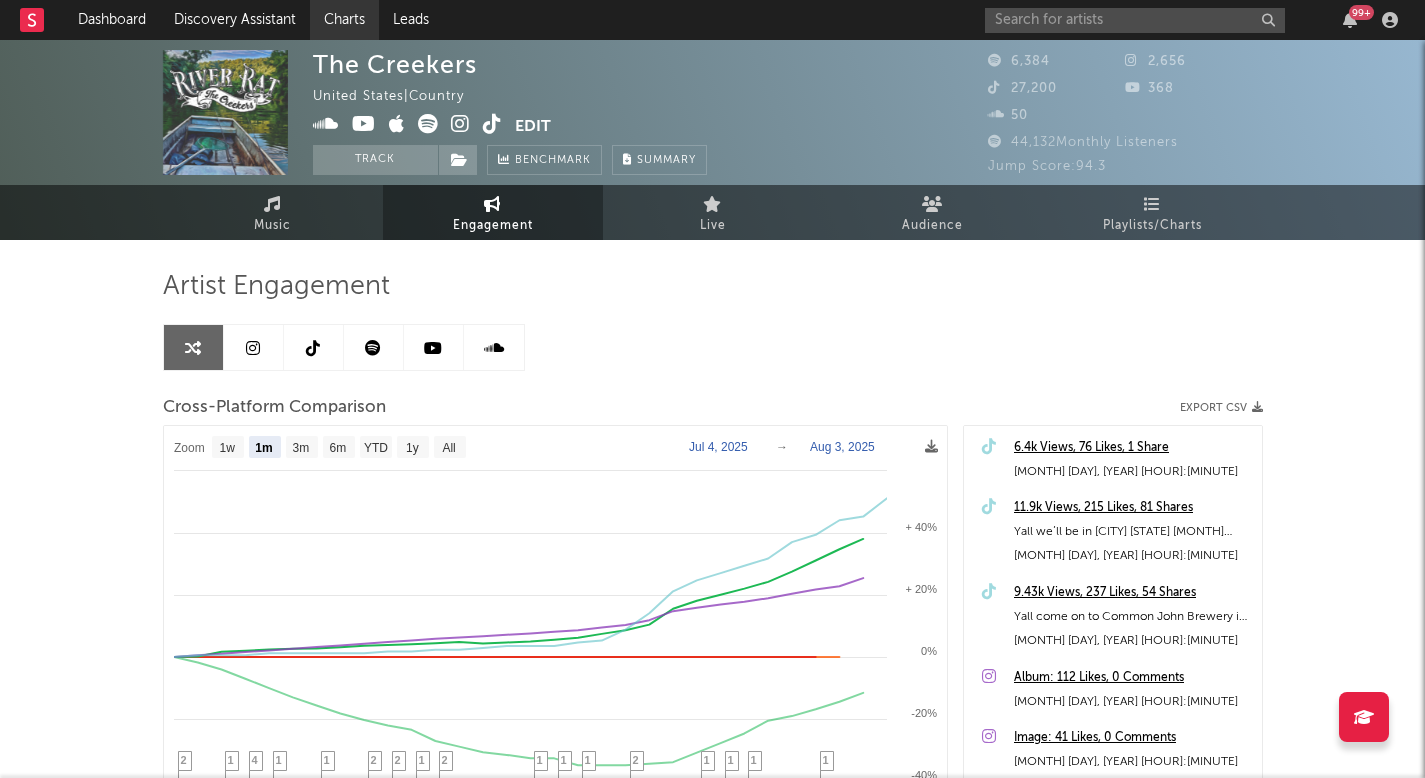 click on "Charts" at bounding box center [344, 20] 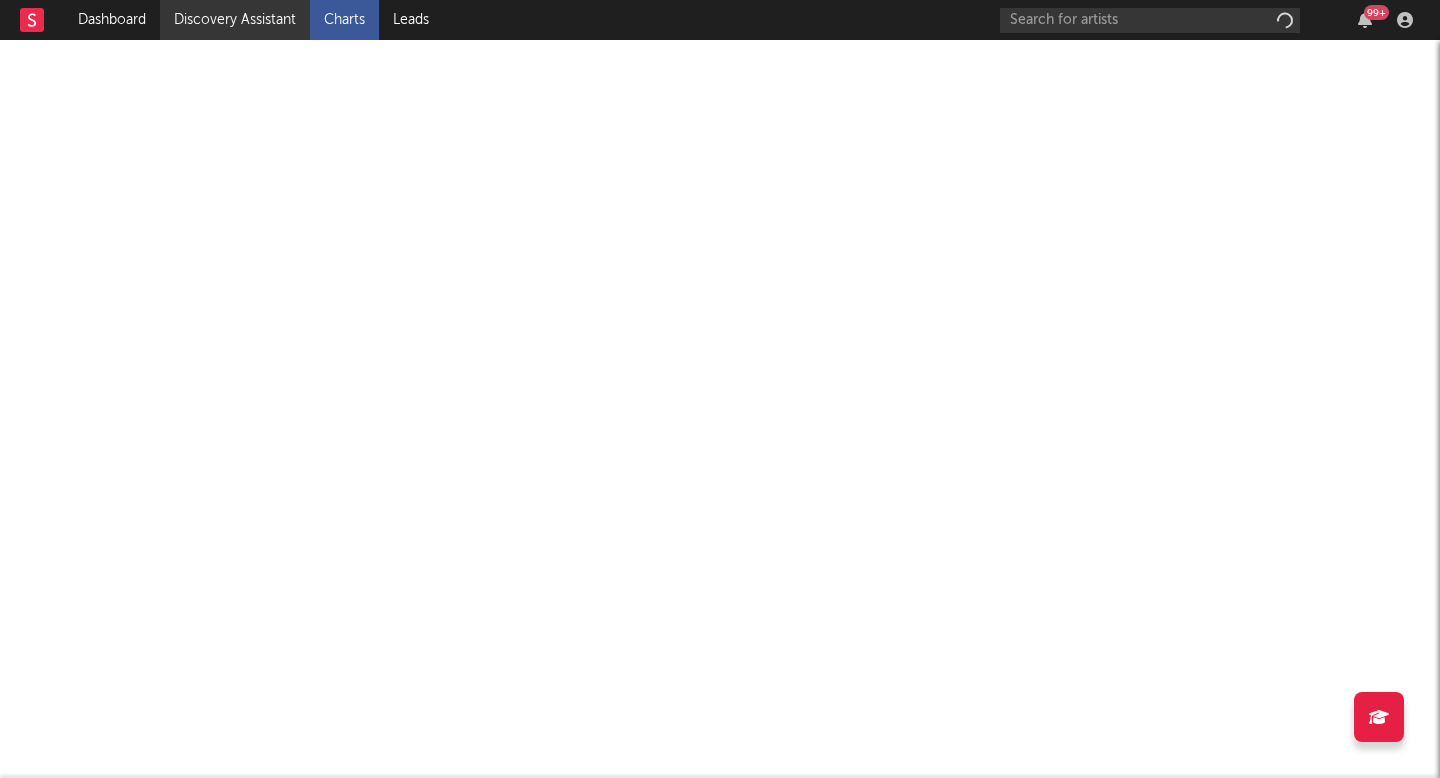 click on "Discovery Assistant" at bounding box center [235, 20] 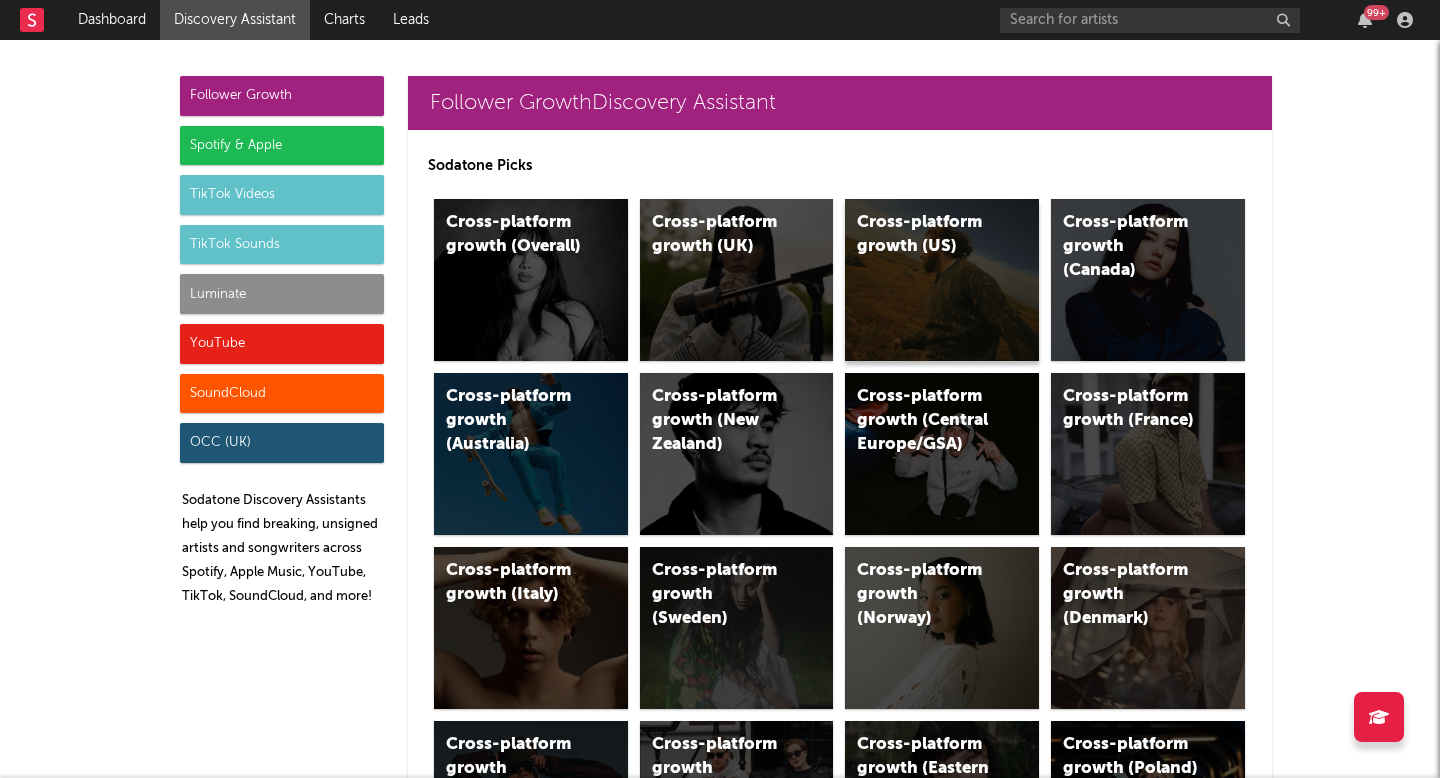 click on "Cross-platform growth (US)" at bounding box center (925, 235) 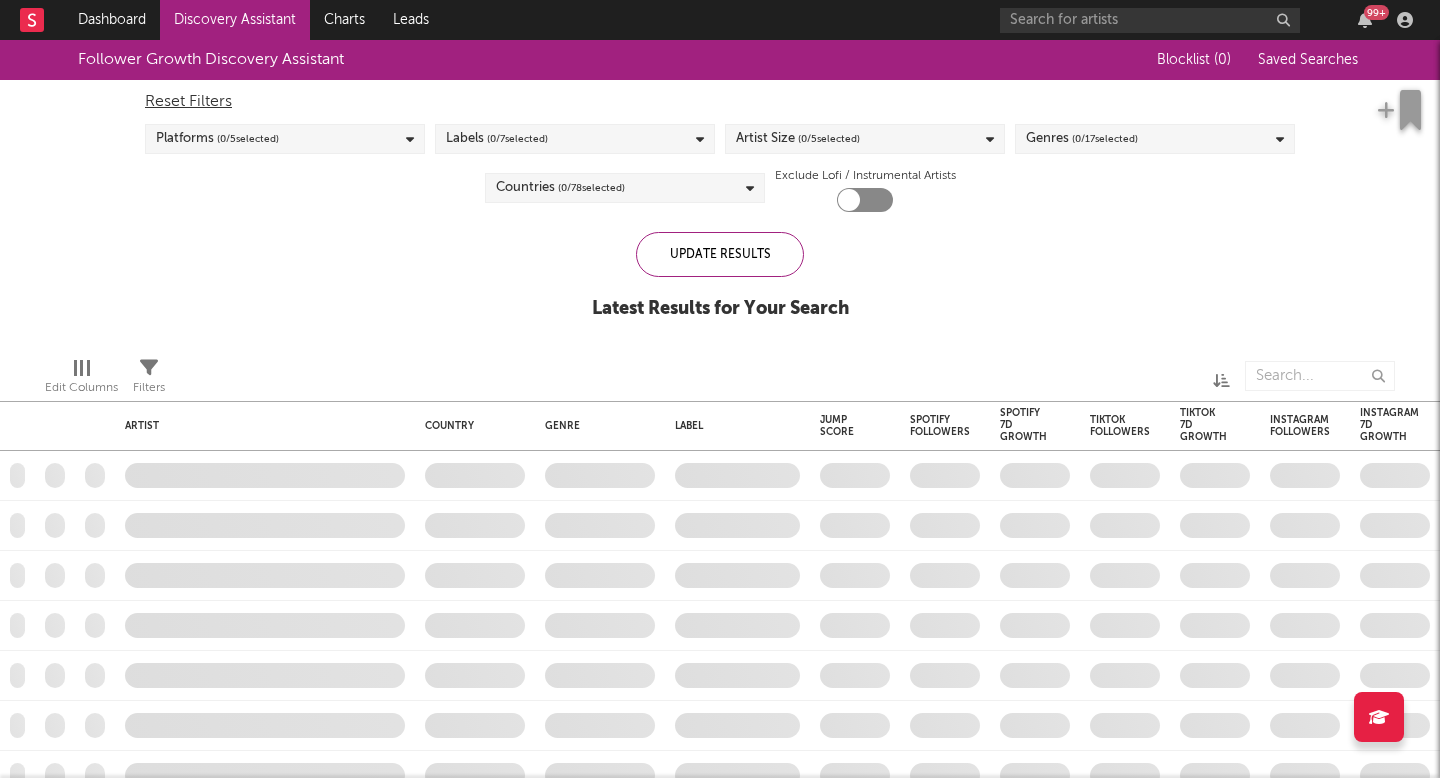 checkbox on "true" 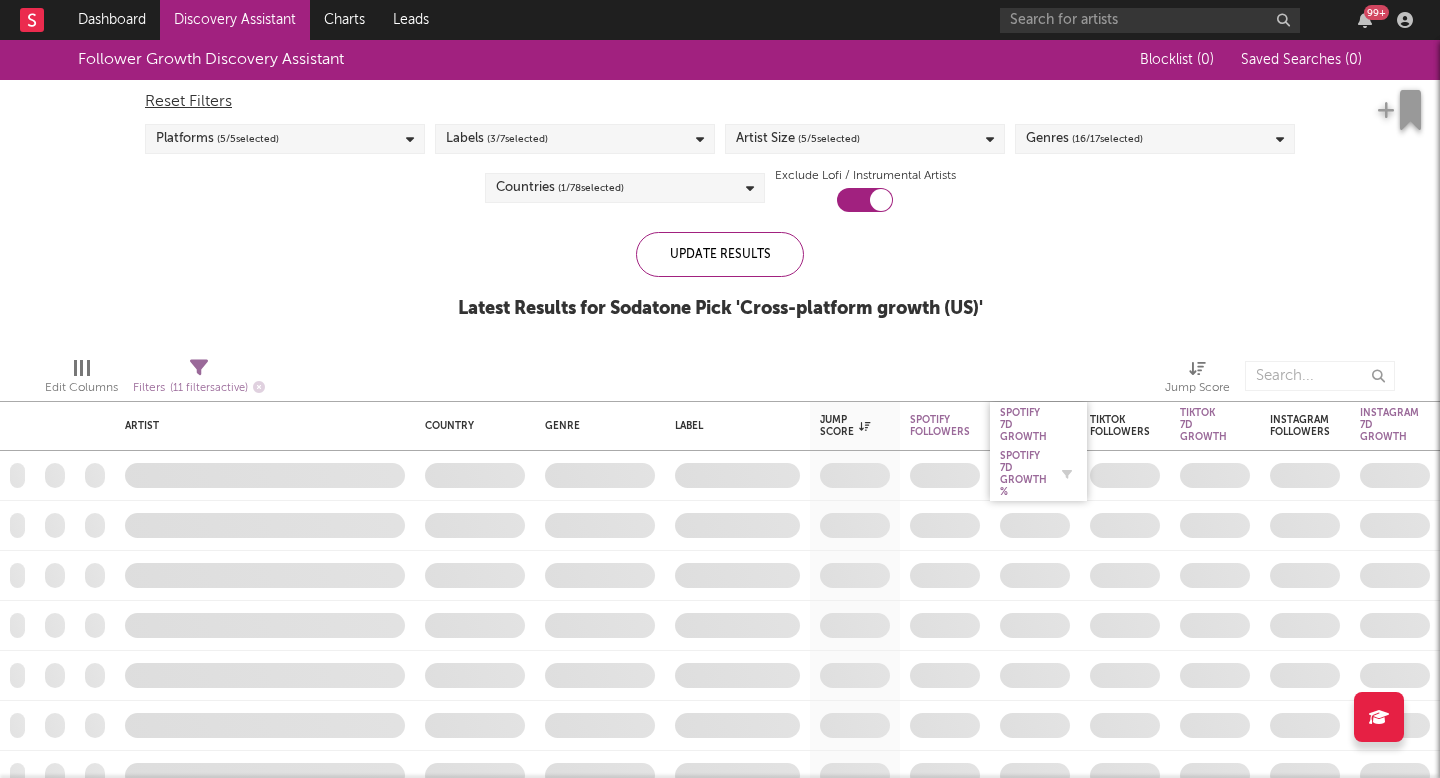 click on "Spotify 7D Growth %" at bounding box center [1023, 474] 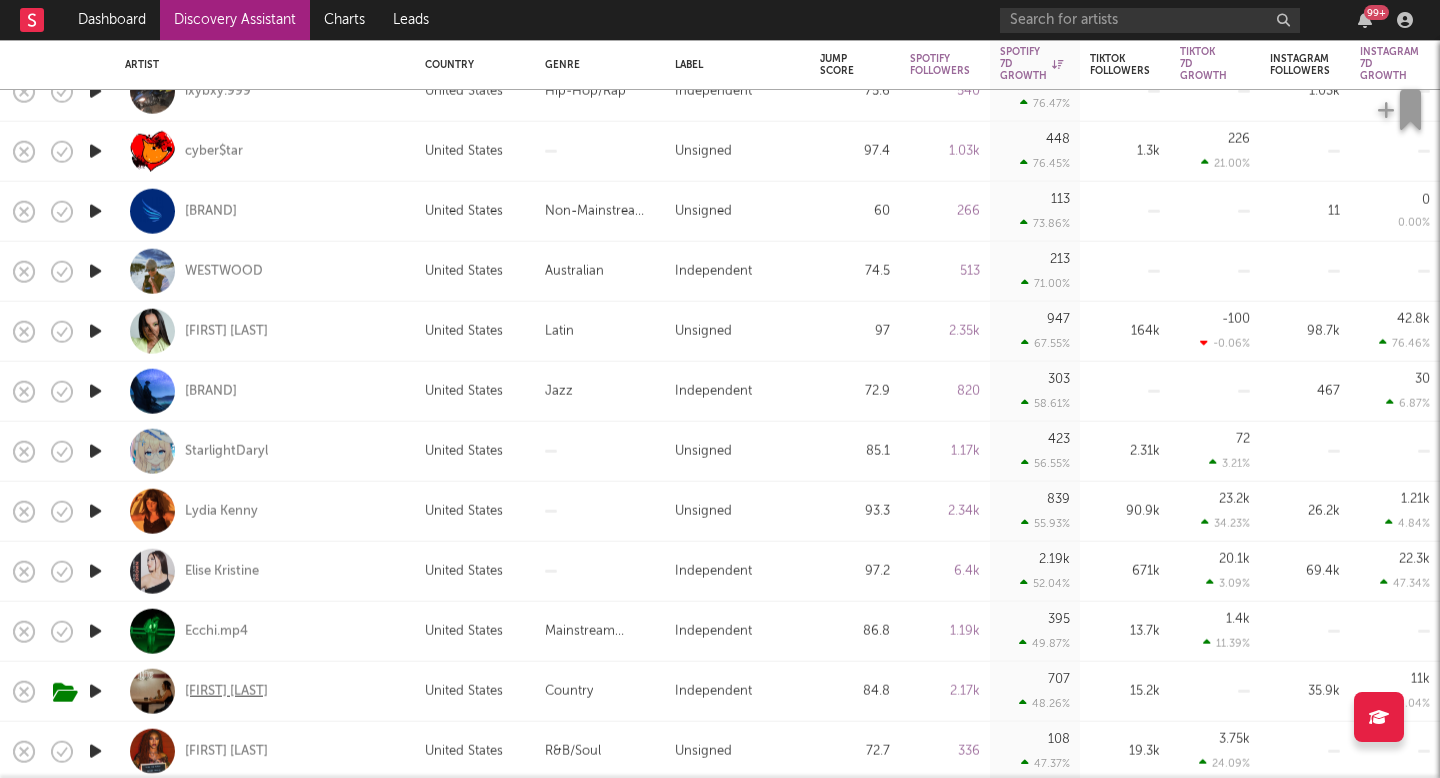 click on "[FIRST] [LAST]" at bounding box center (226, 691) 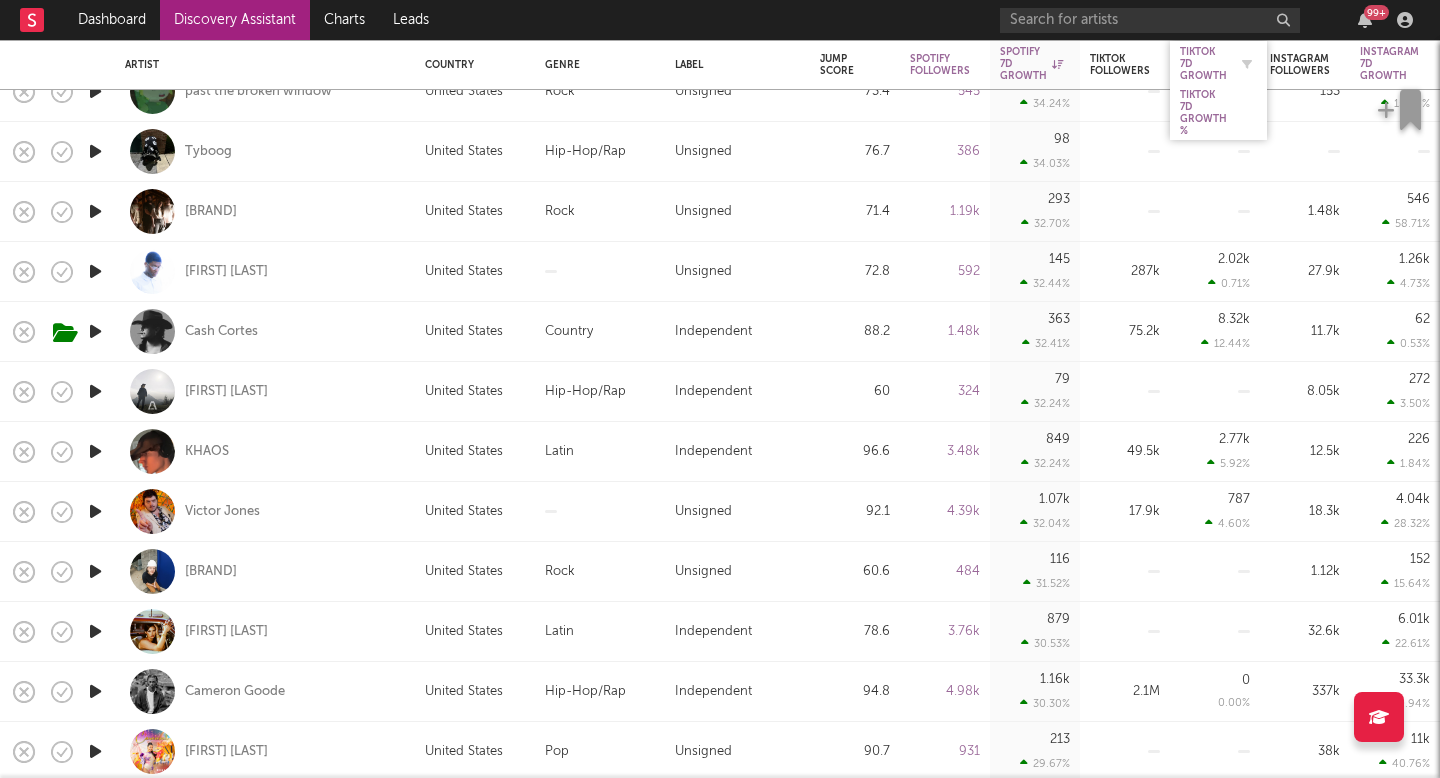 click on "Tiktok 7D Growth" at bounding box center (1203, 64) 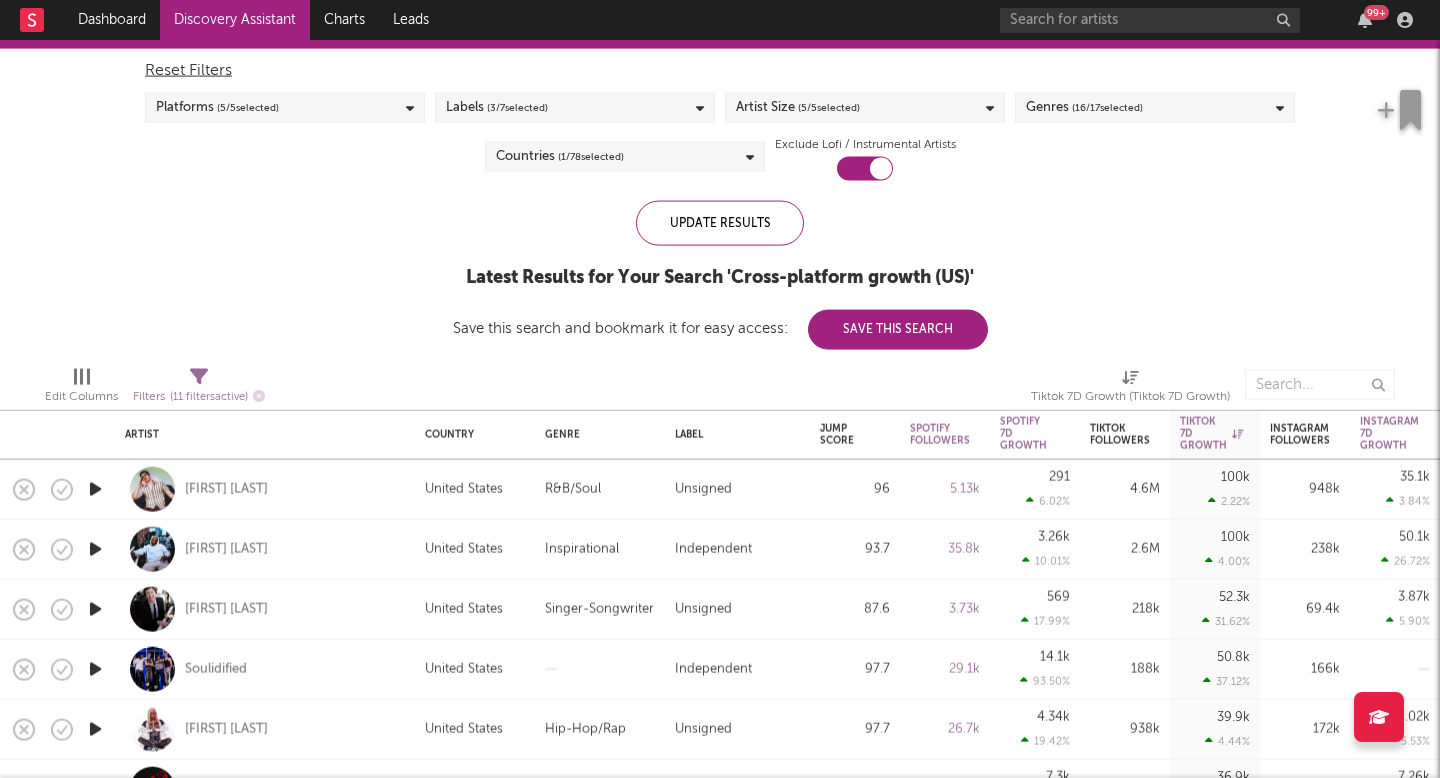 click at bounding box center (95, 609) 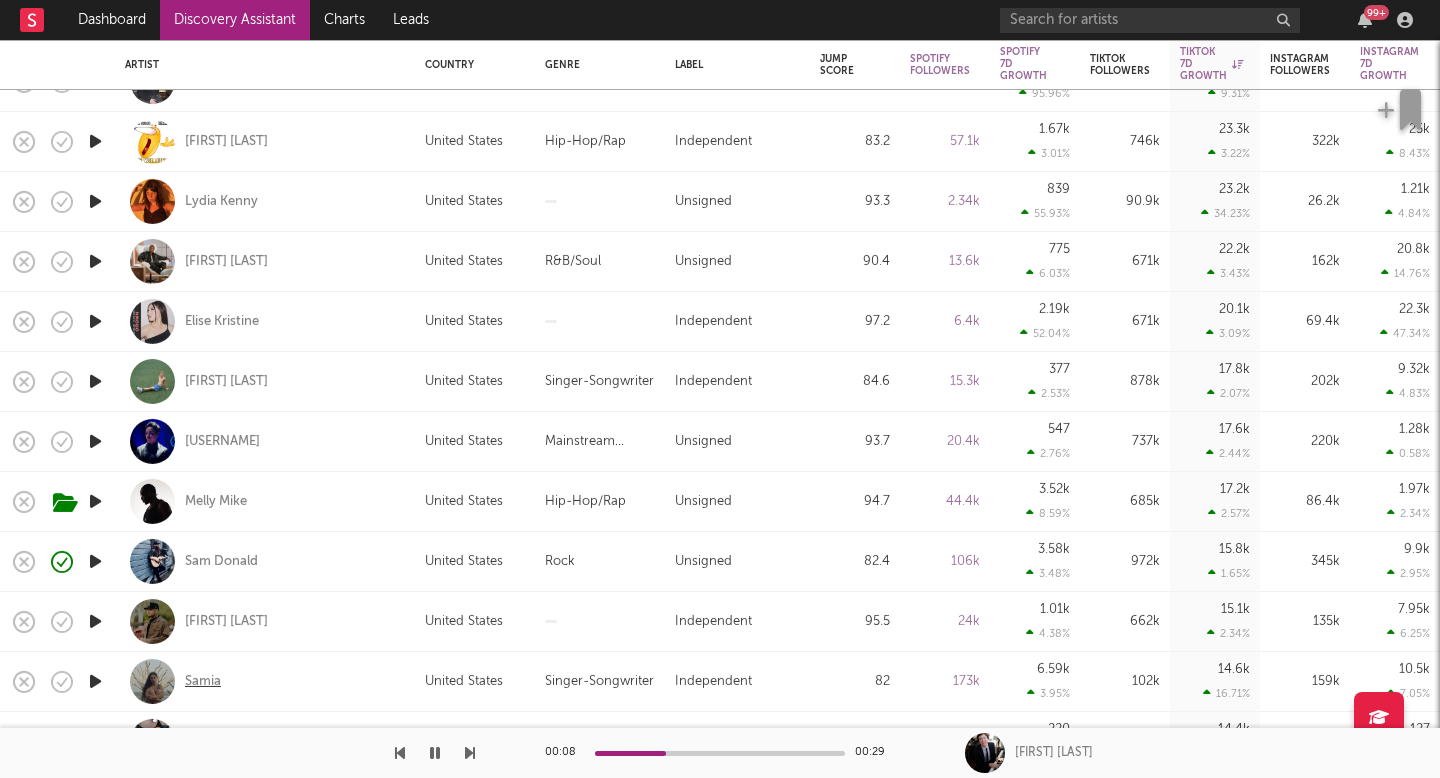 click on "Samia" at bounding box center [203, 681] 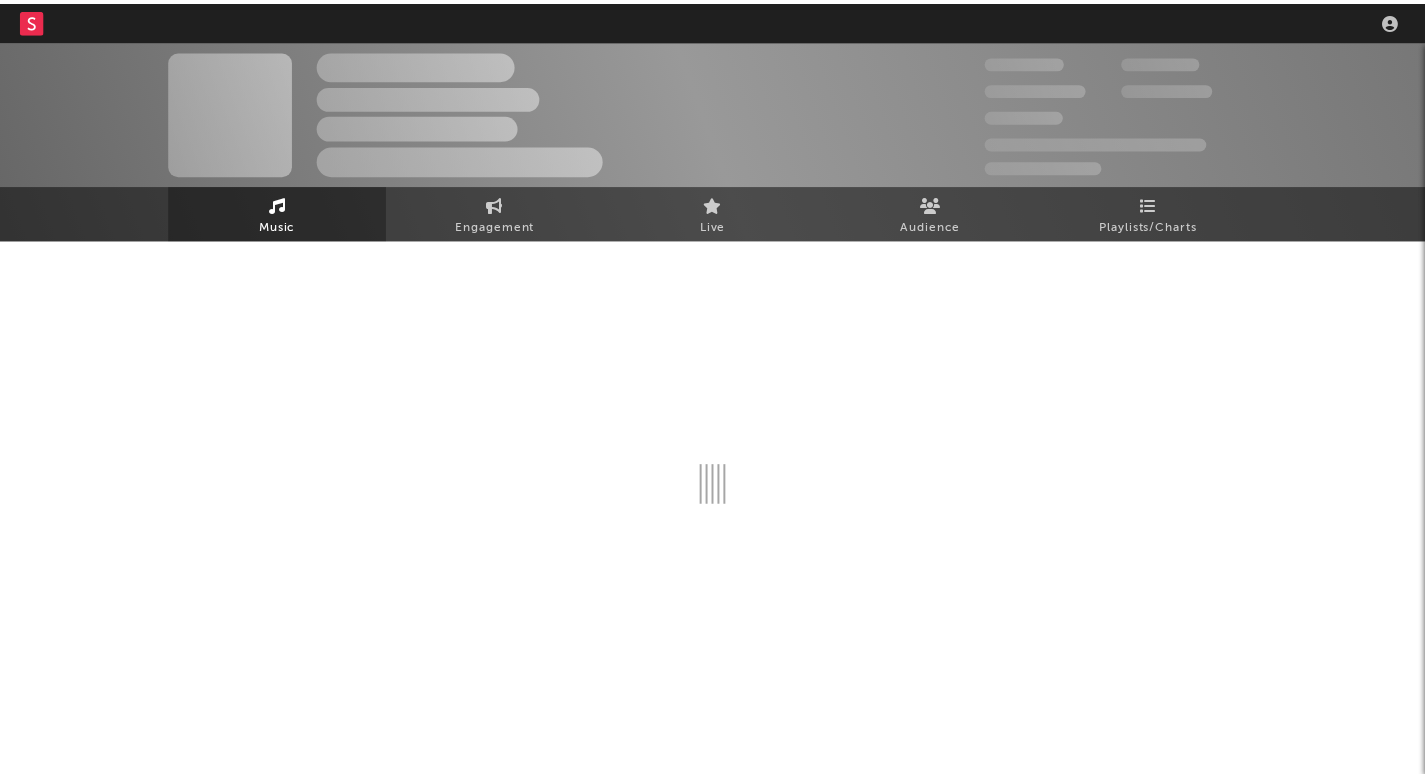 scroll, scrollTop: 0, scrollLeft: 0, axis: both 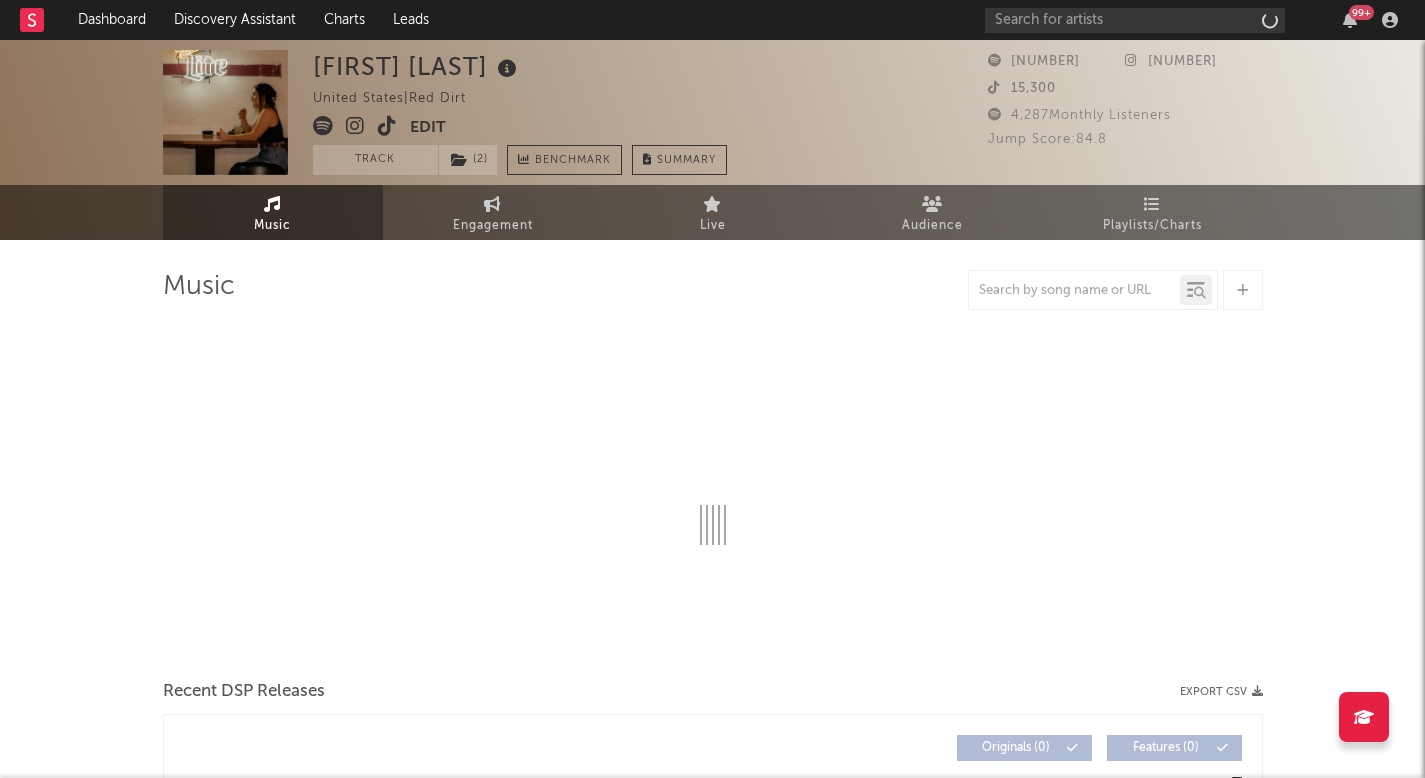 select on "6m" 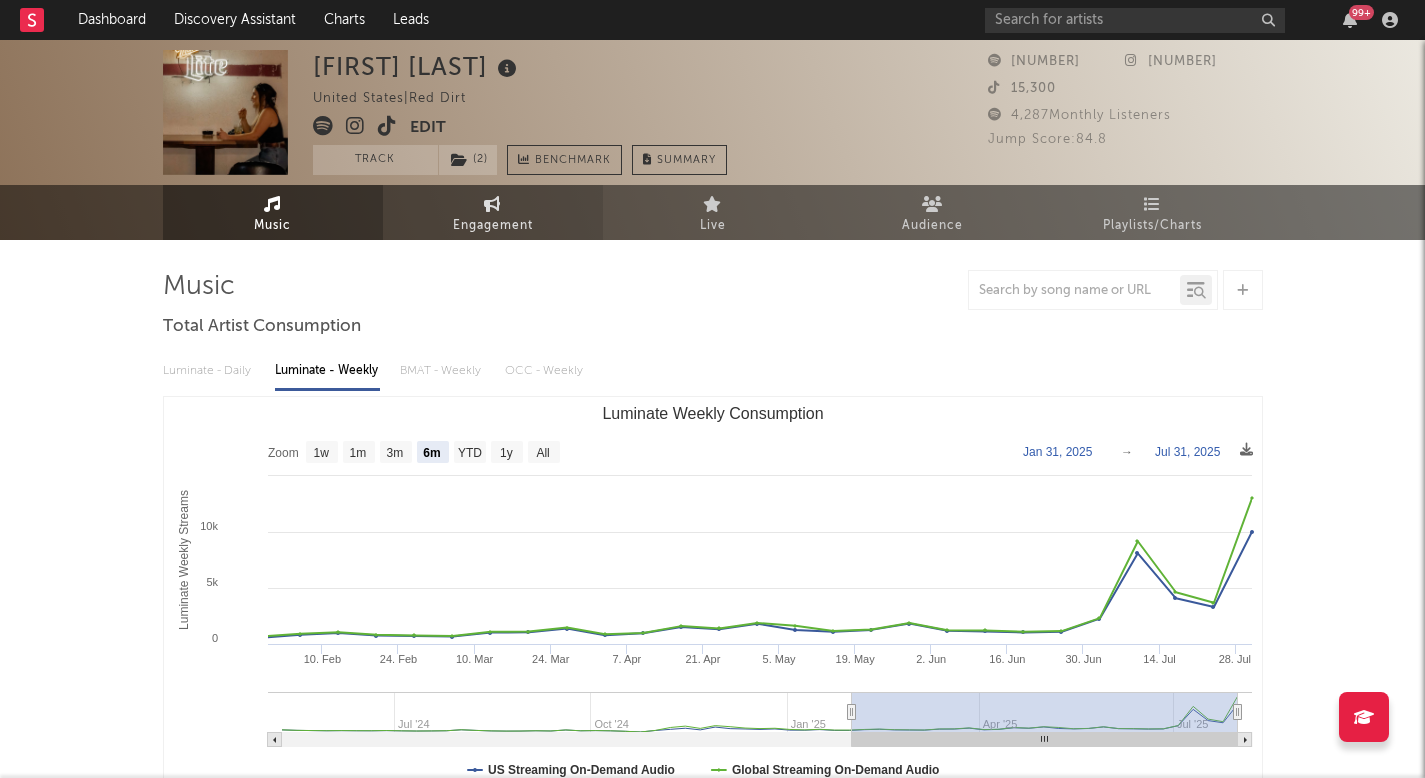 click on "Engagement" at bounding box center (493, 226) 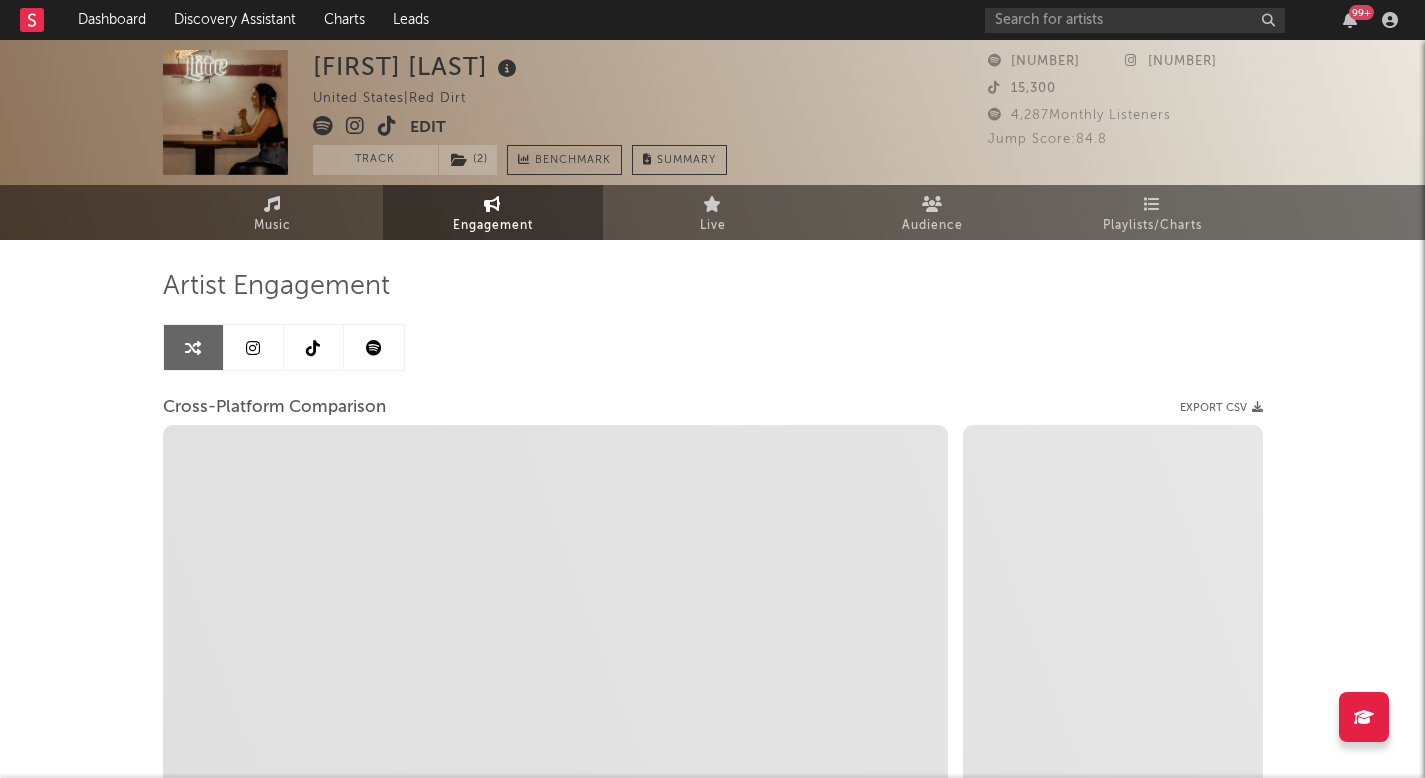 select on "1w" 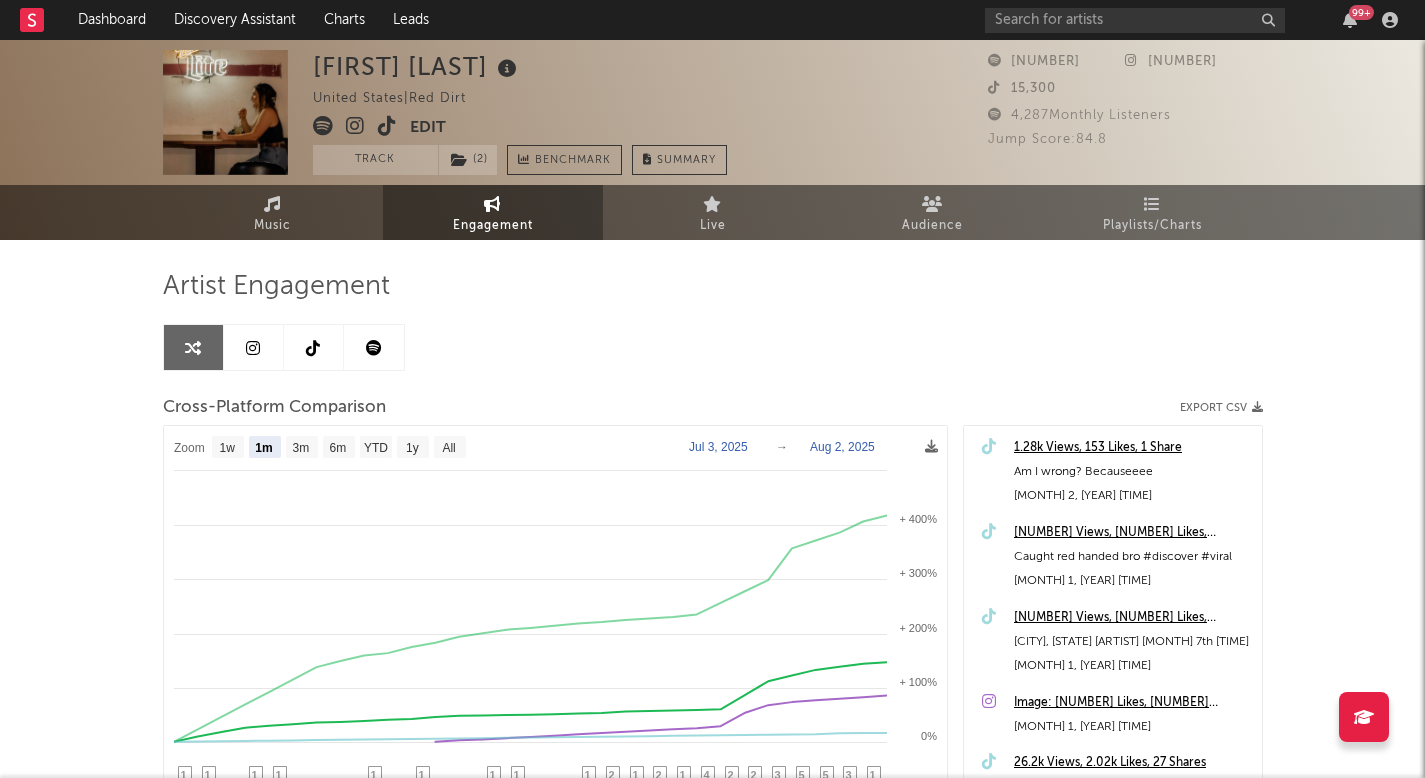click at bounding box center (374, 348) 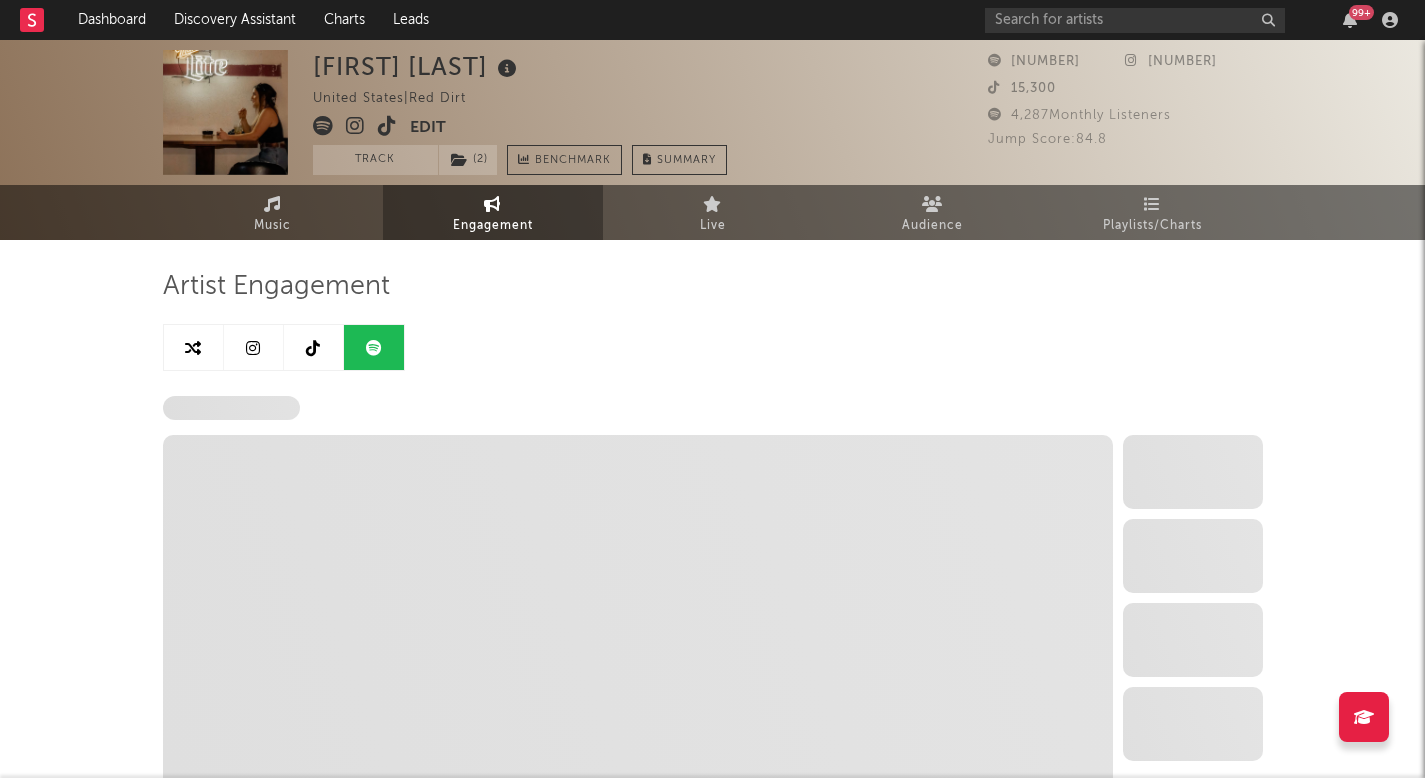 select on "6m" 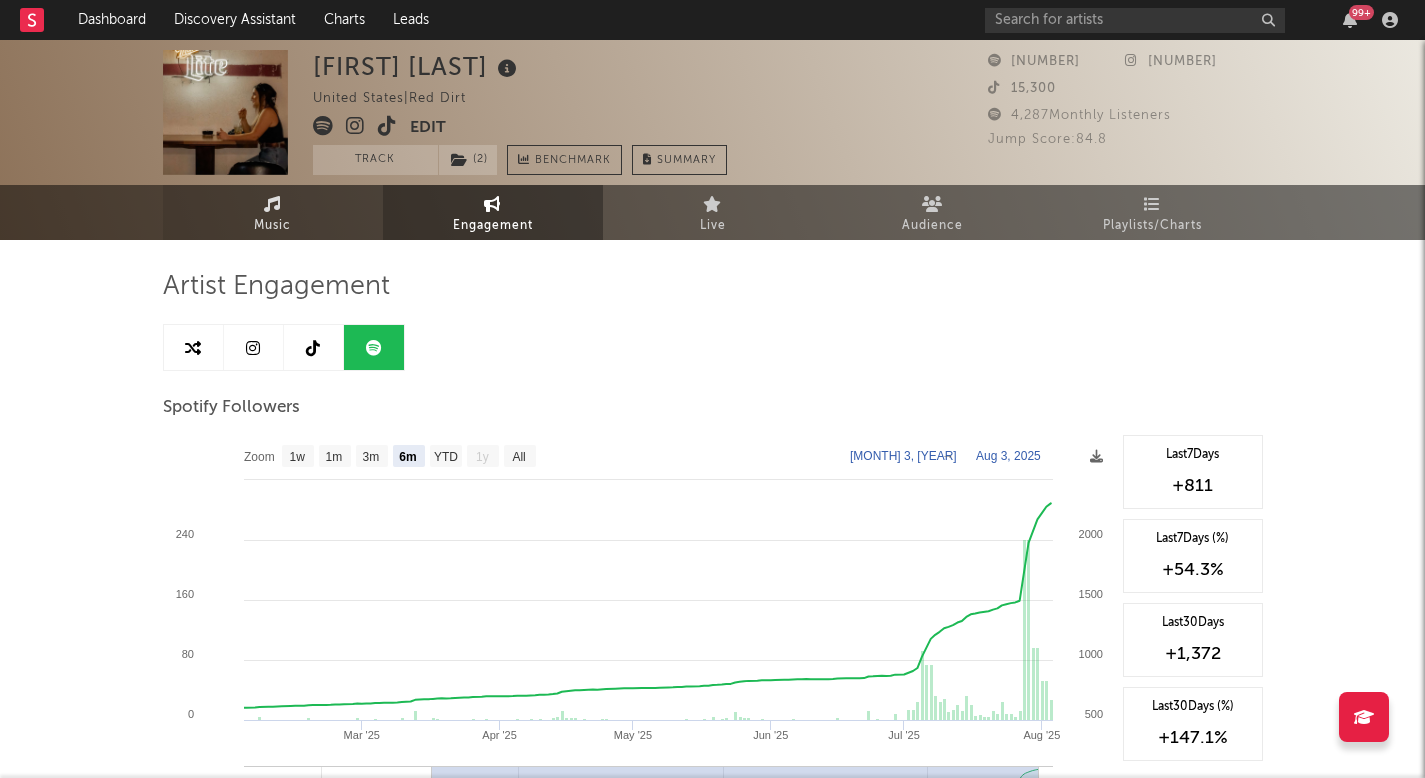 click on "Music" at bounding box center (273, 212) 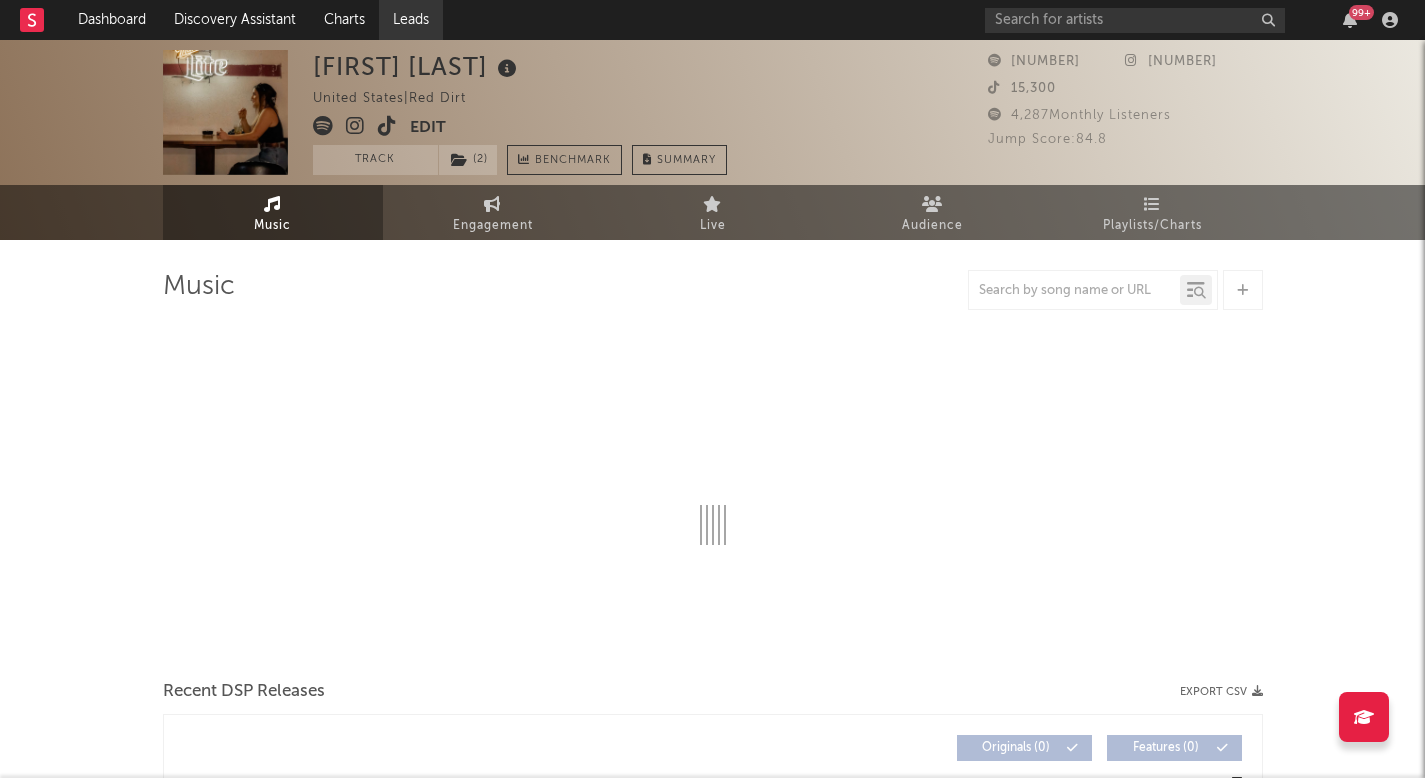 select on "6m" 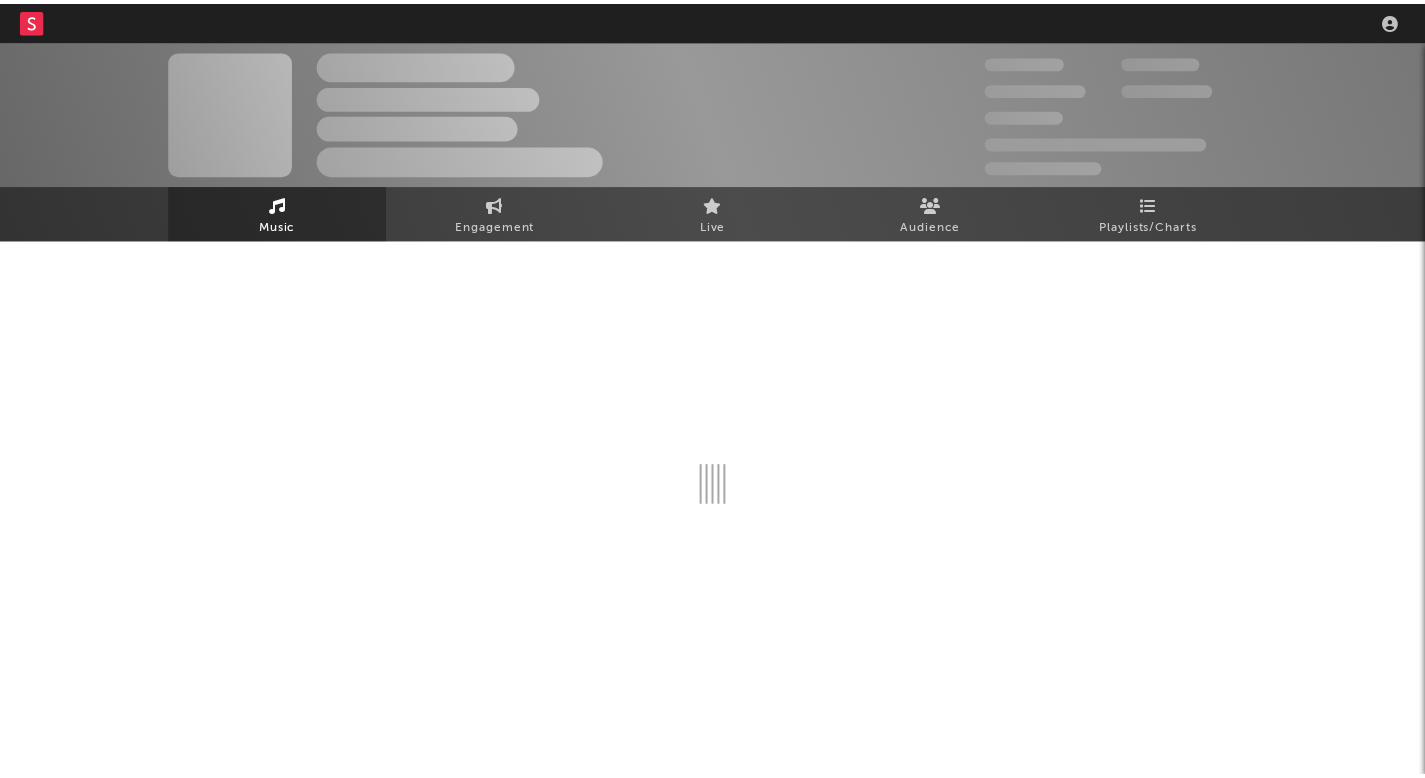 scroll, scrollTop: 0, scrollLeft: 0, axis: both 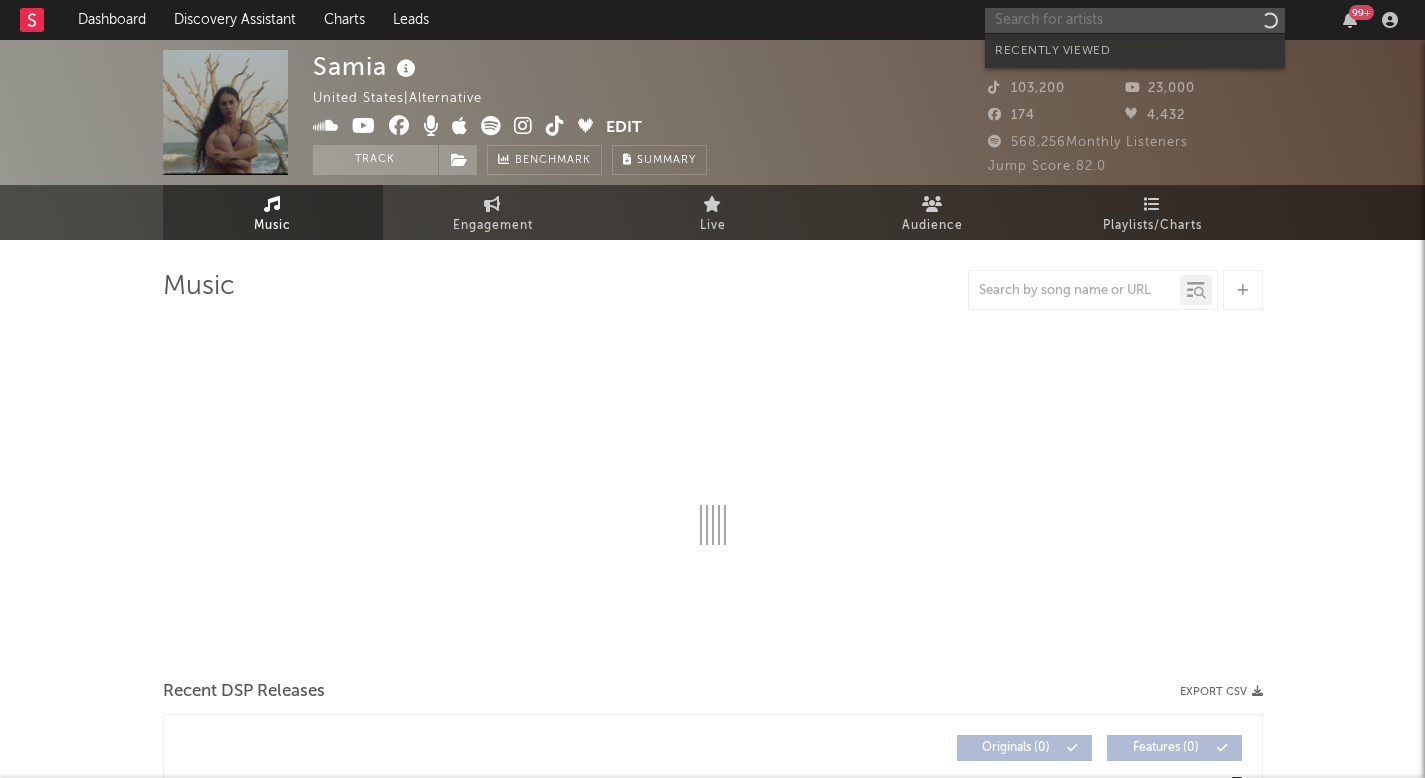 click at bounding box center (1135, 20) 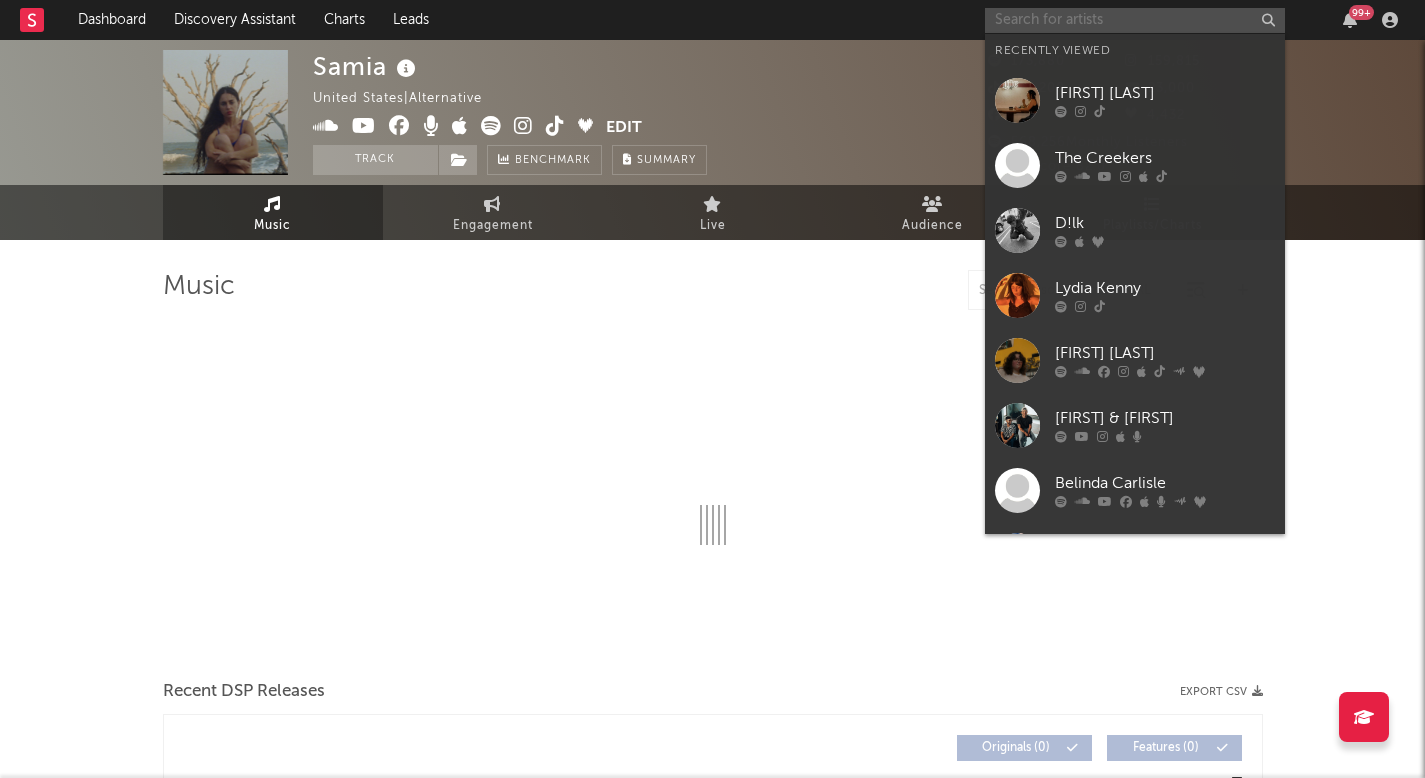 select on "6m" 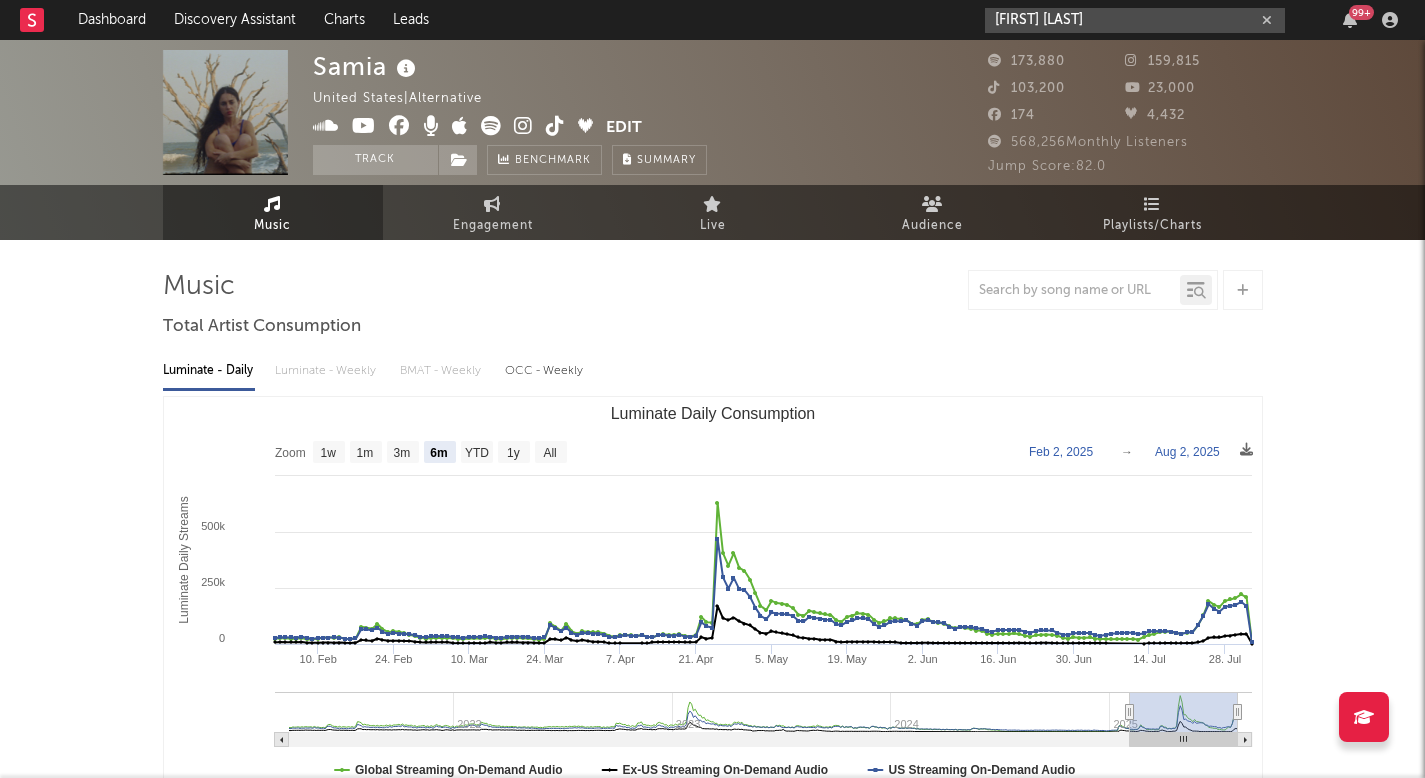 click on "lydia kenn" at bounding box center (1135, 20) 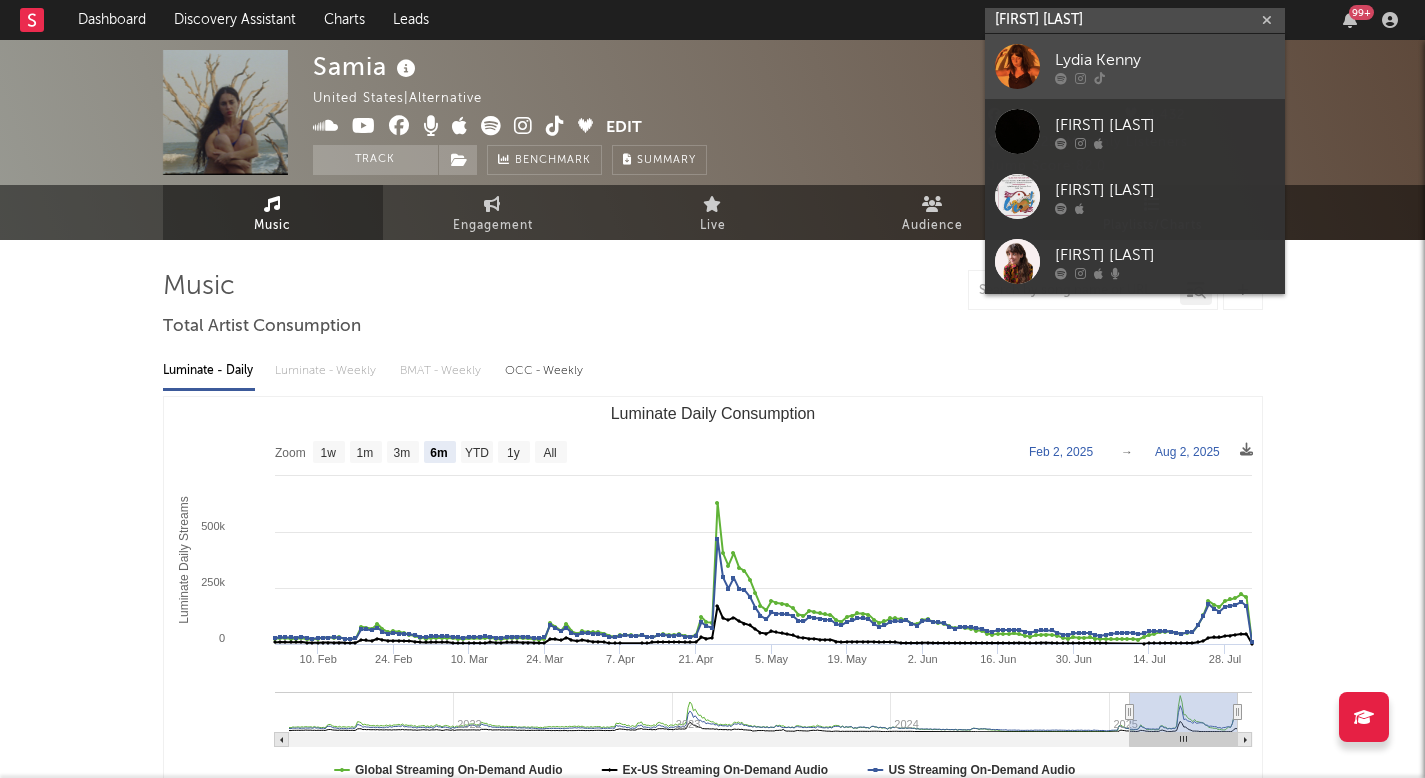 type on "lydia kenn" 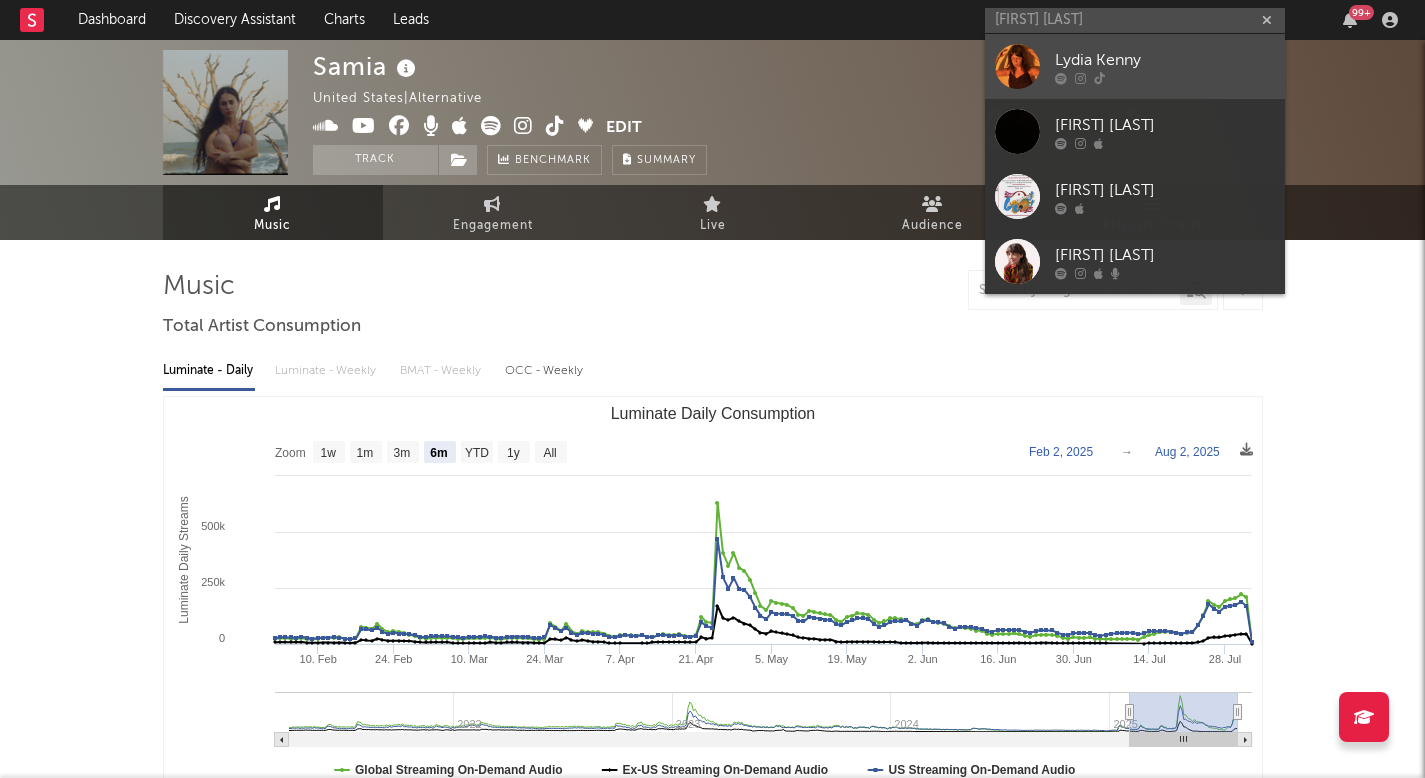 click on "Lydia Kenny" at bounding box center [1165, 60] 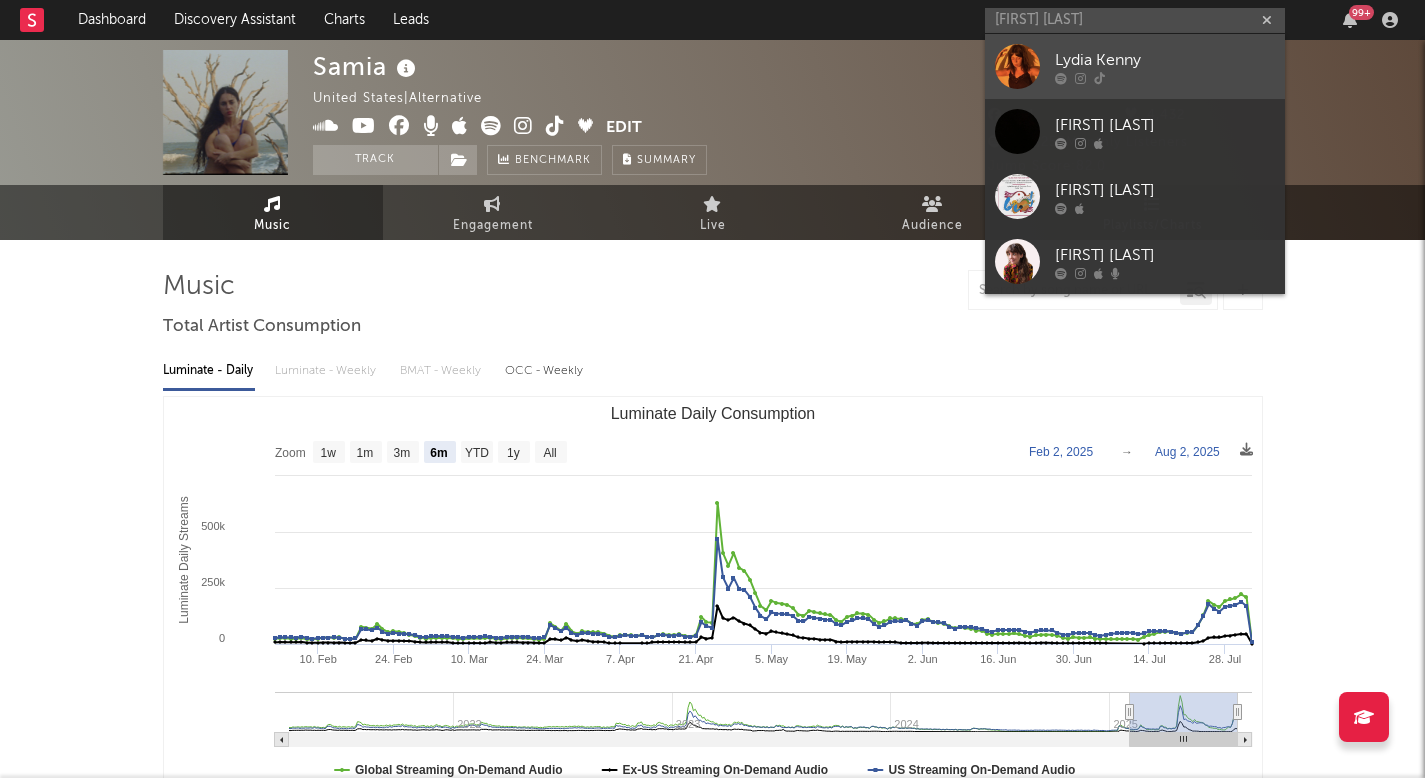 type 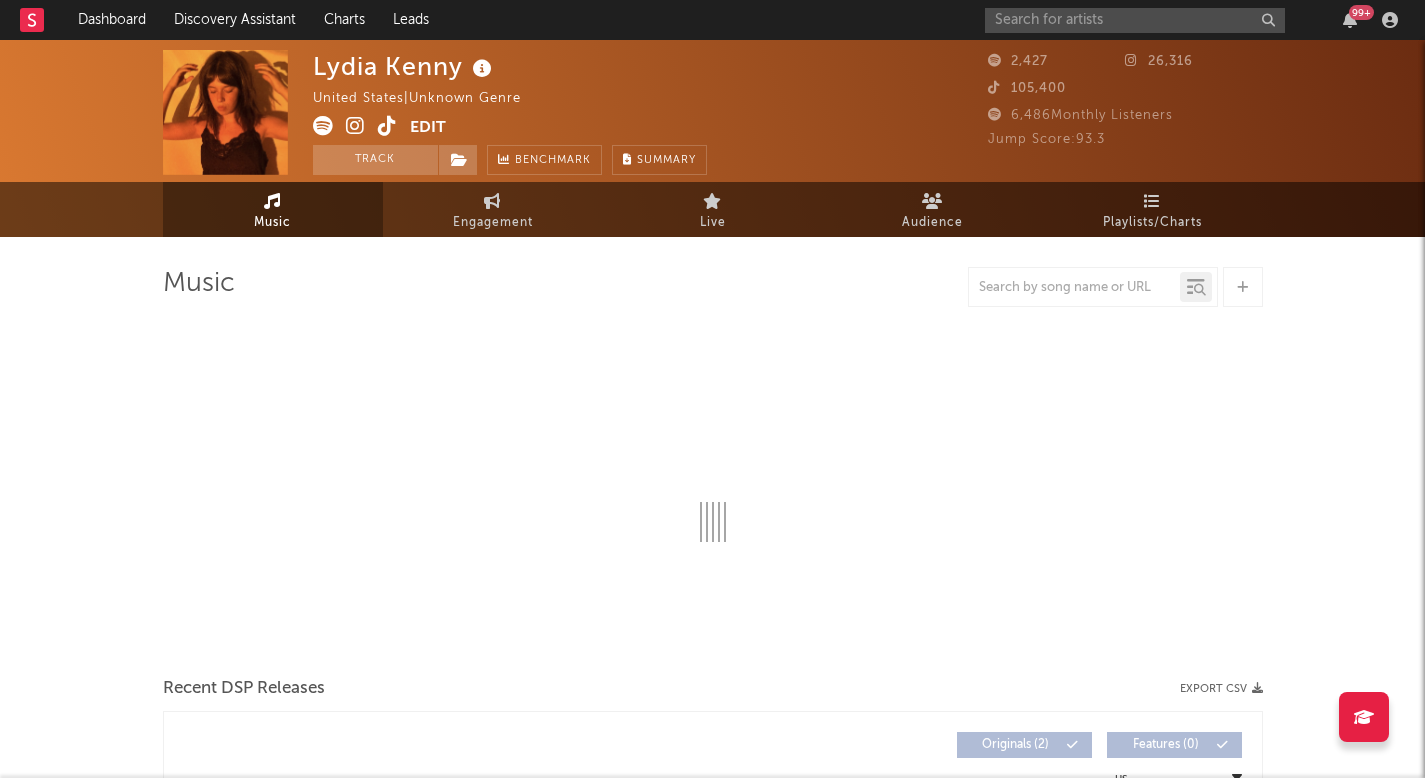 select on "1w" 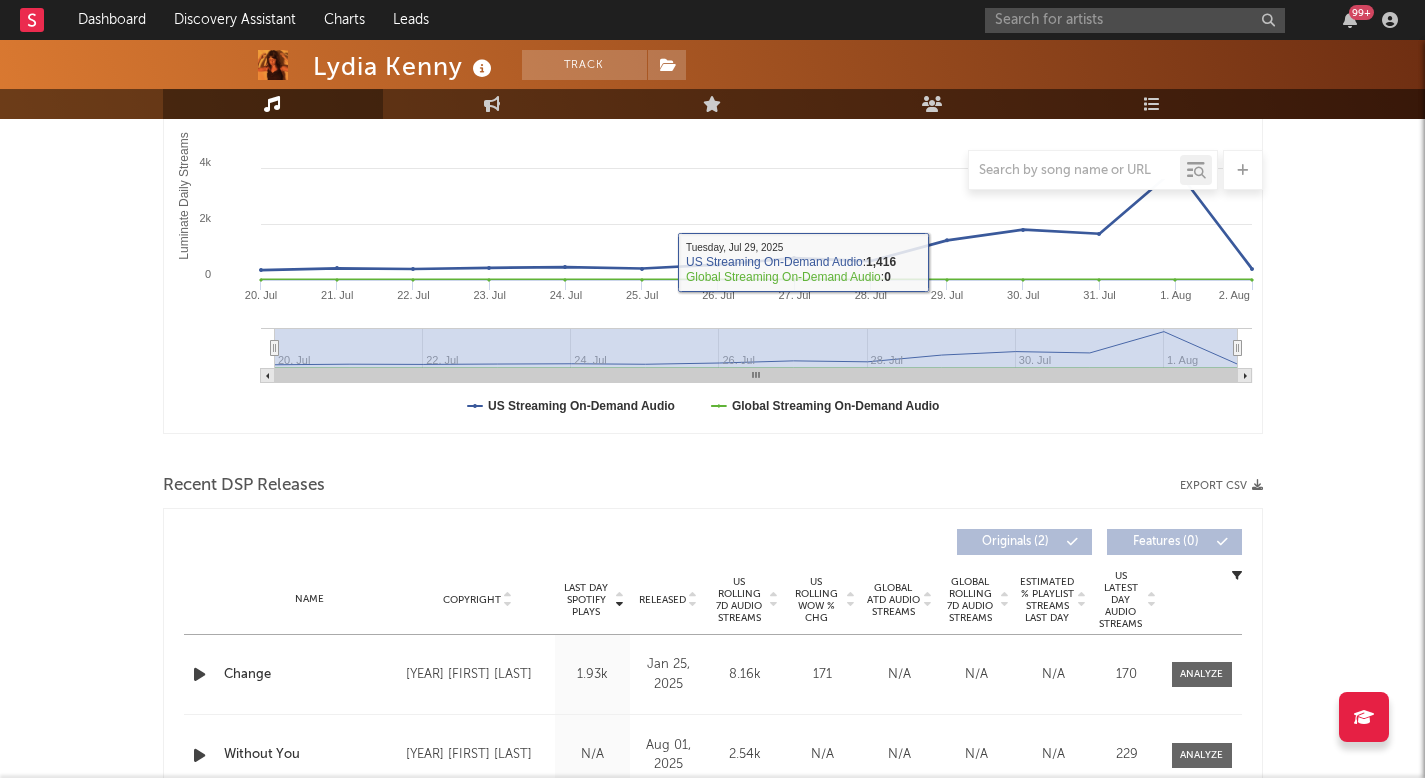 scroll, scrollTop: 451, scrollLeft: 0, axis: vertical 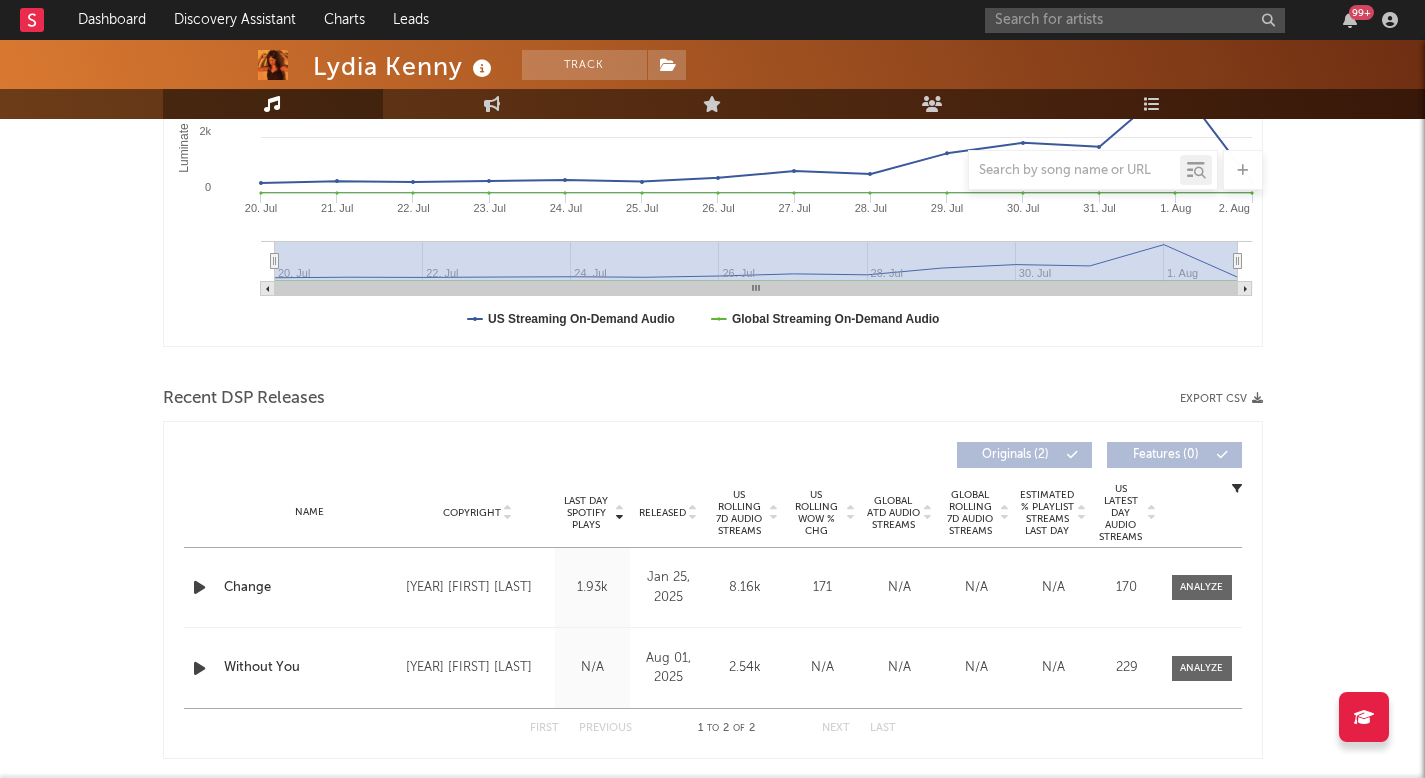 click on "Released" at bounding box center (662, 513) 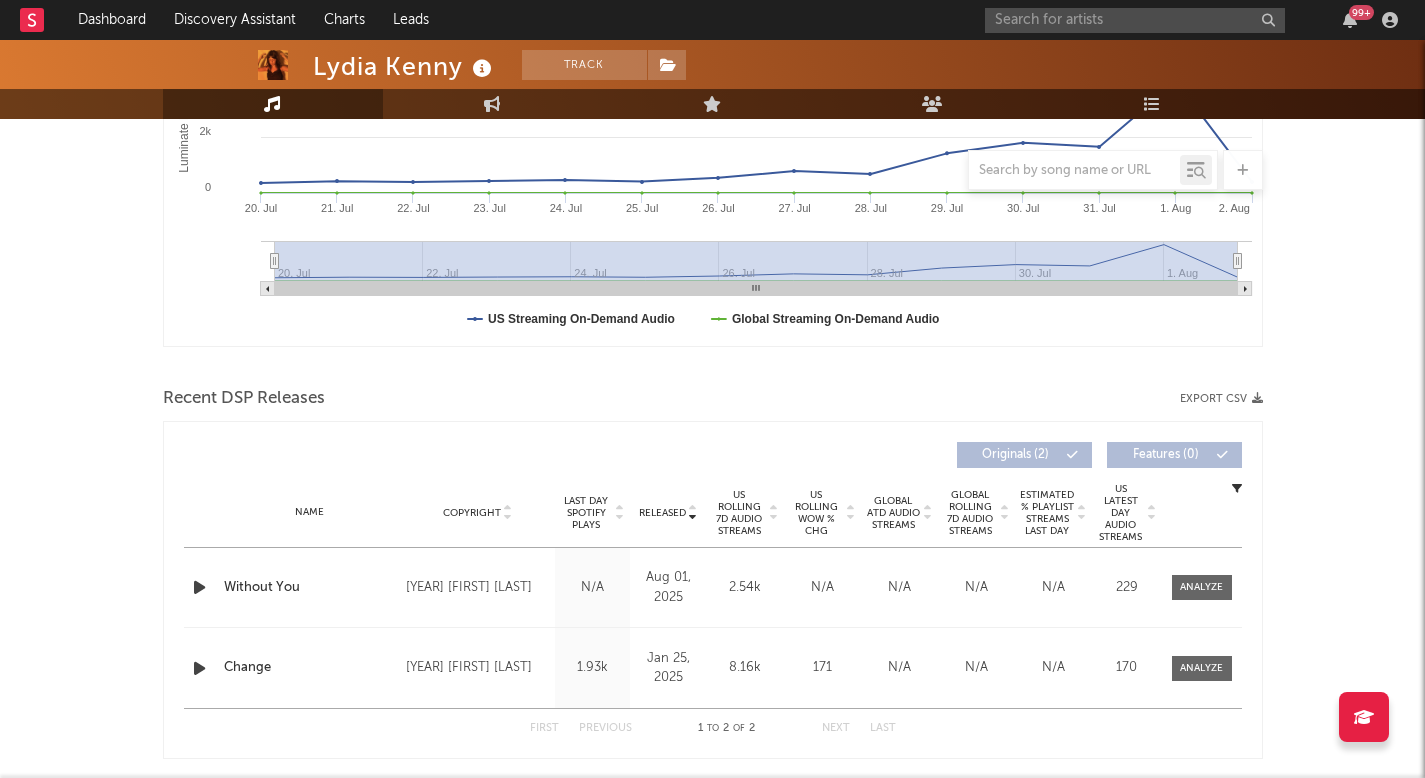 click on "Released" at bounding box center [668, 512] 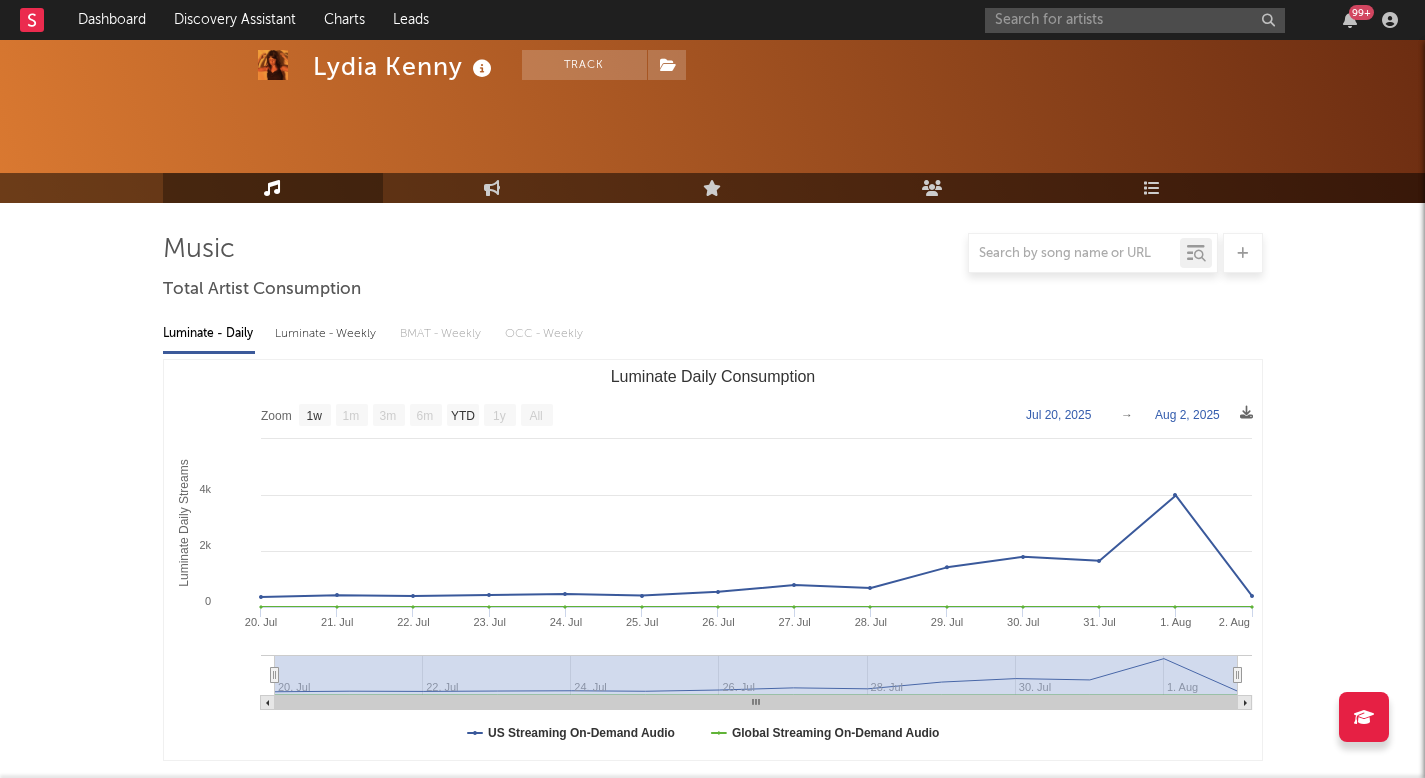 scroll, scrollTop: 0, scrollLeft: 0, axis: both 